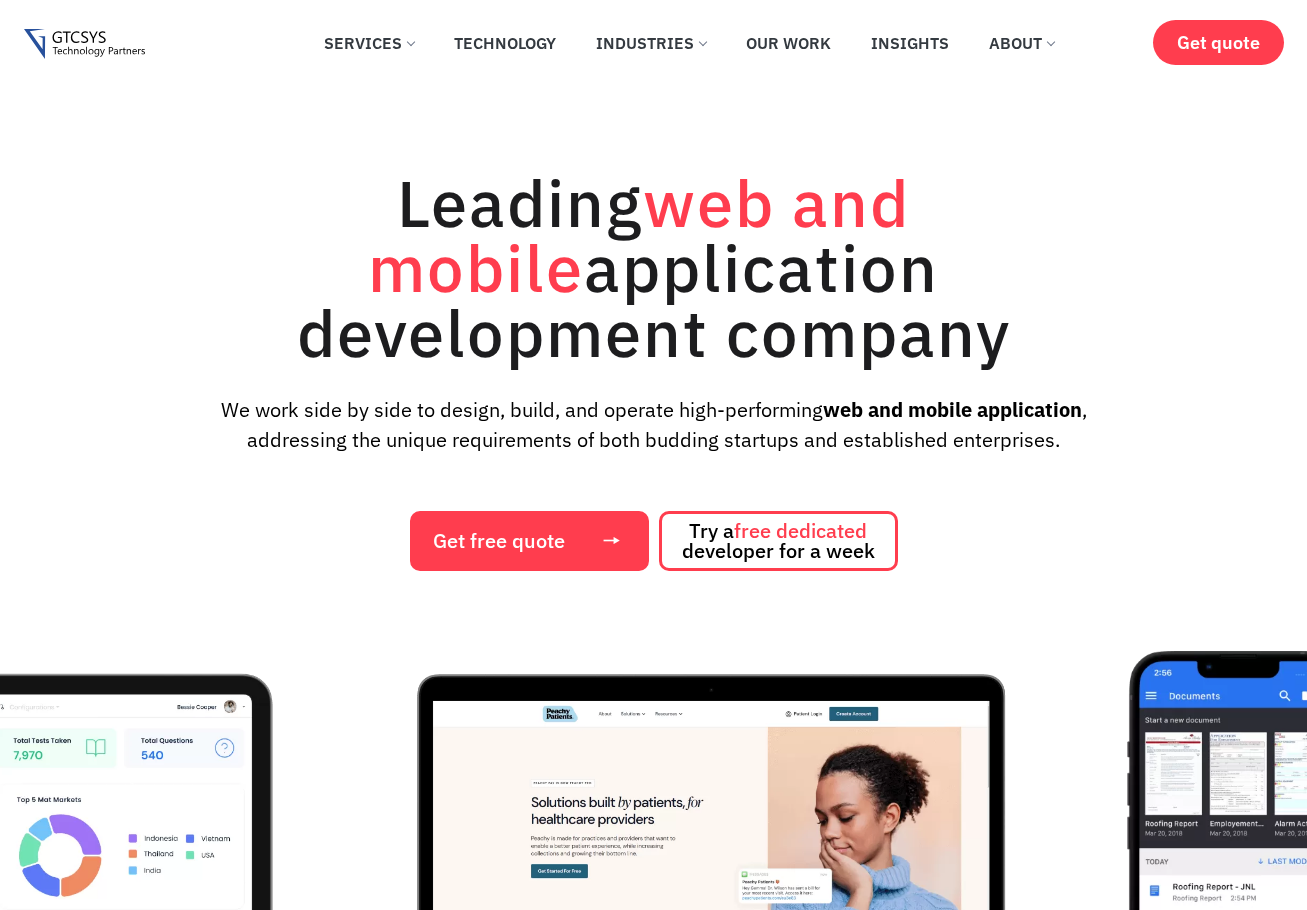 scroll, scrollTop: 0, scrollLeft: 0, axis: both 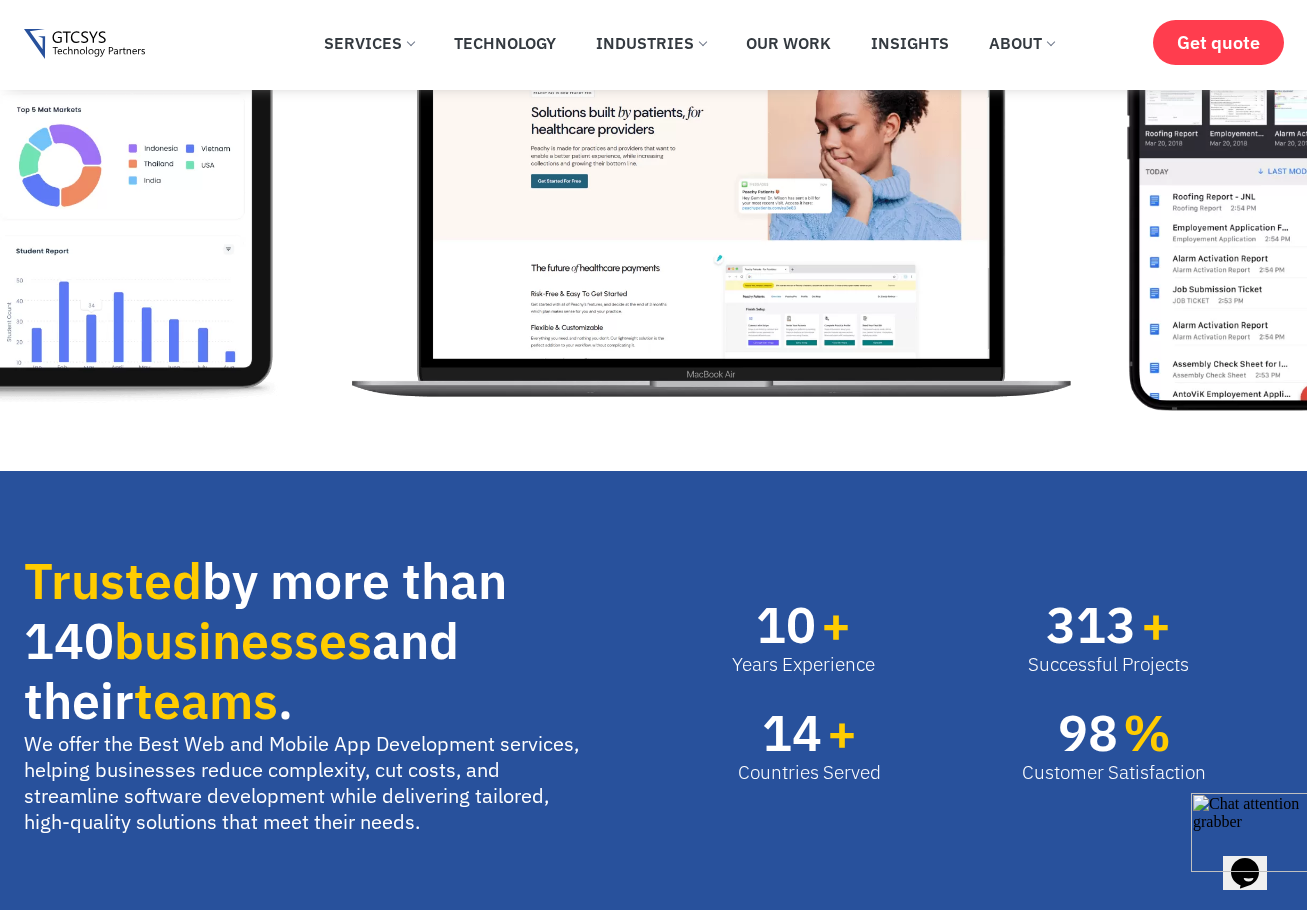 click at bounding box center [1253, 832] 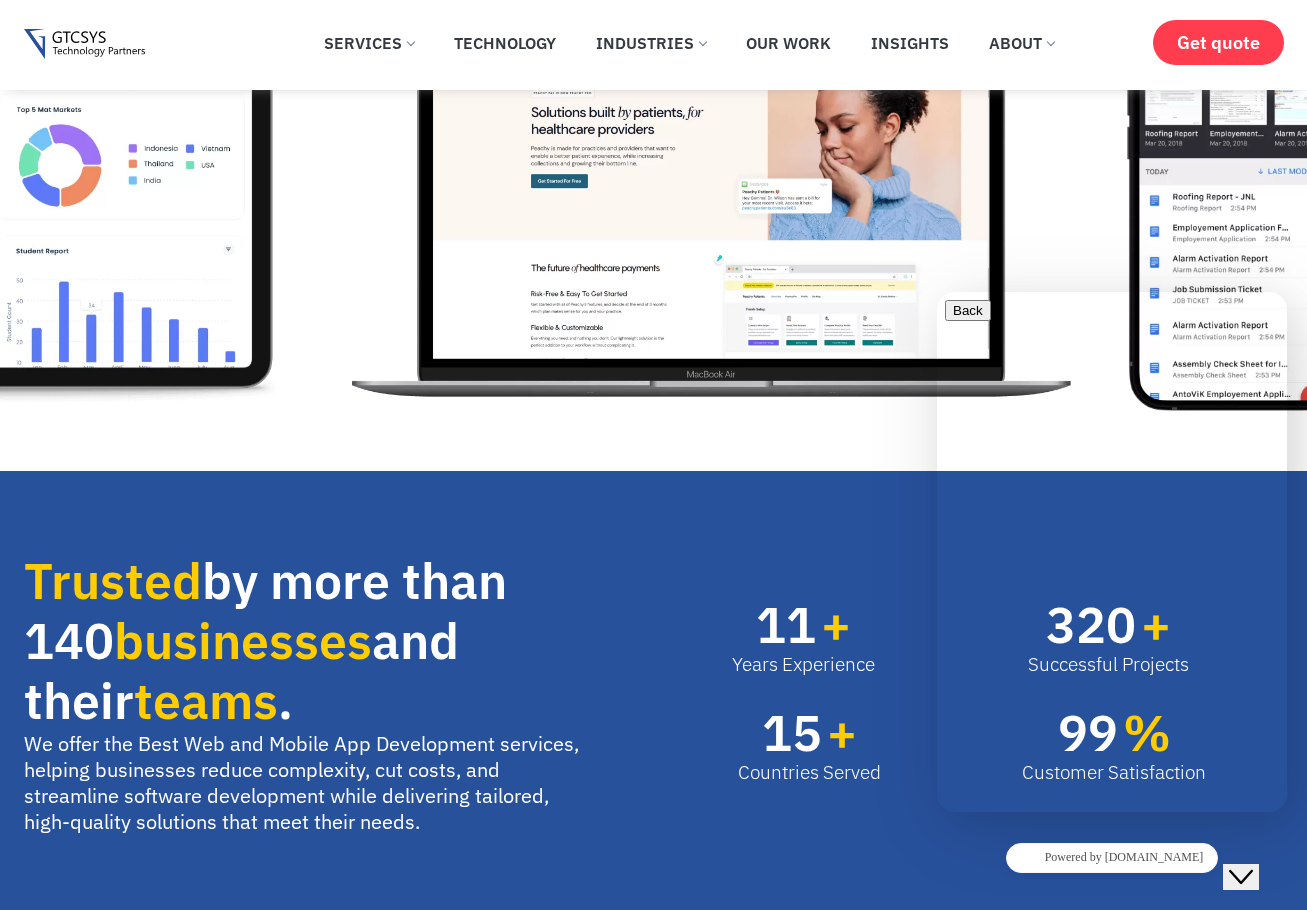 click at bounding box center [953, 986] 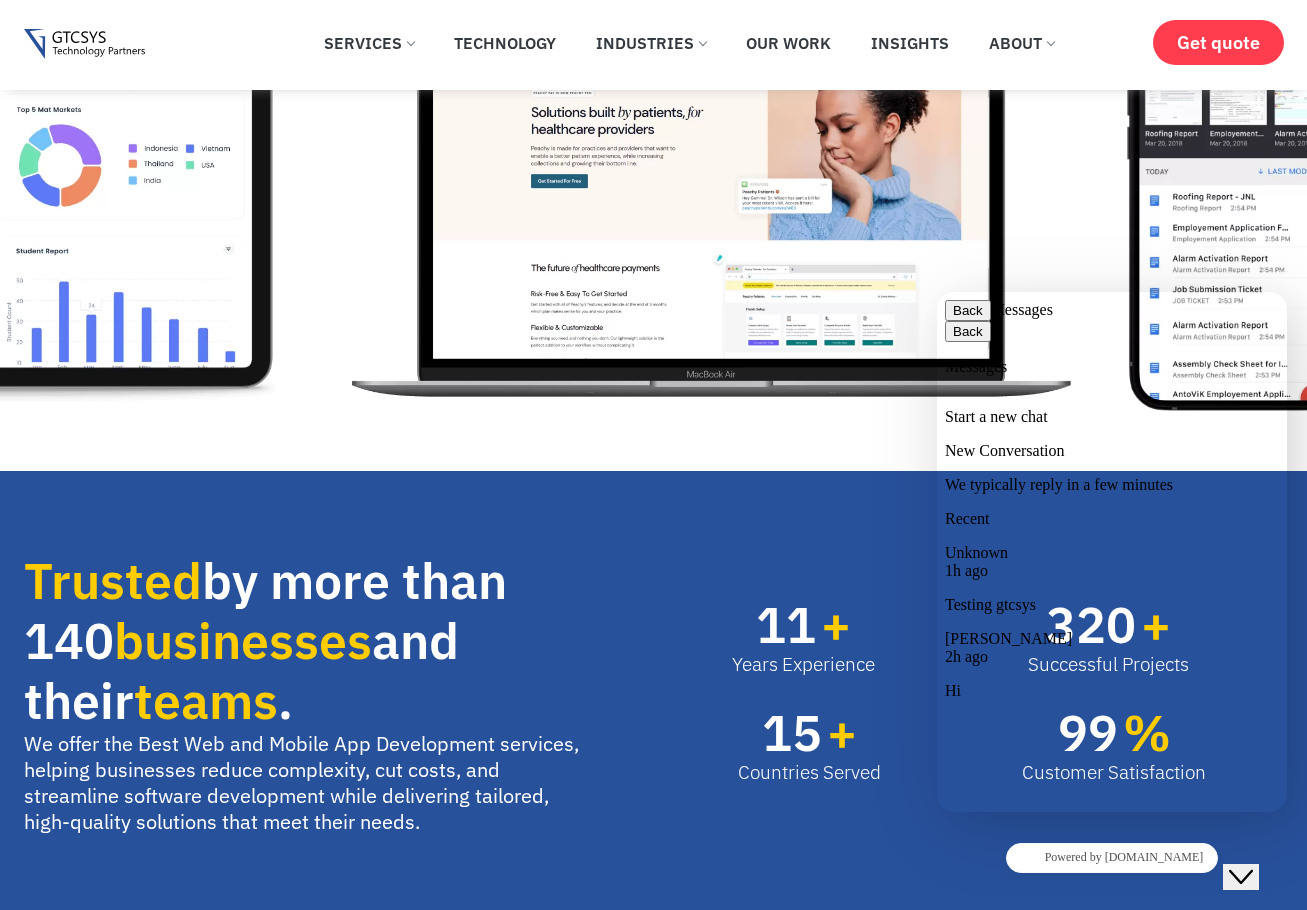 click on "Unknown 1h ago Testing gtcsys" at bounding box center (1112, 579) 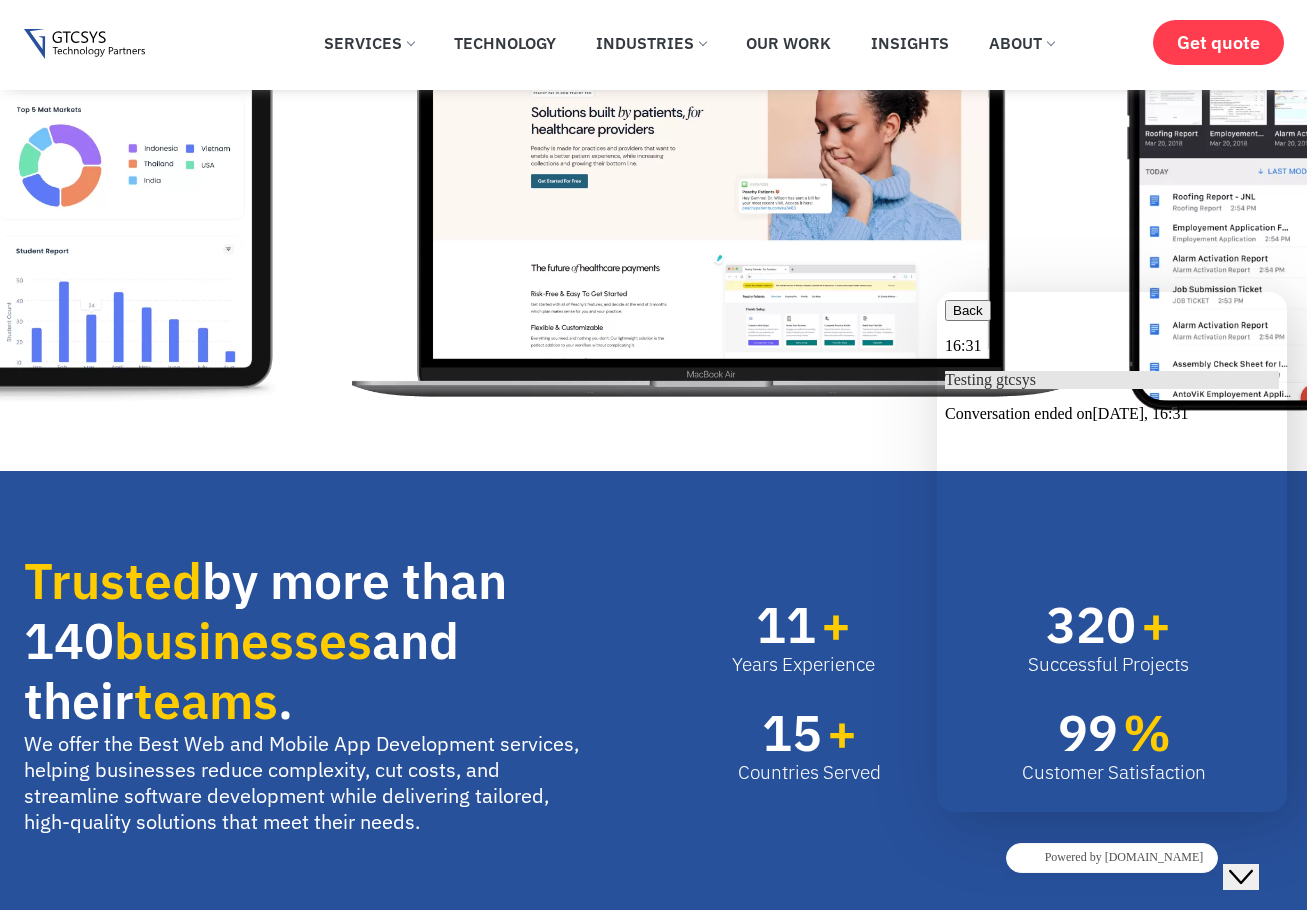 click at bounding box center (953, 310) 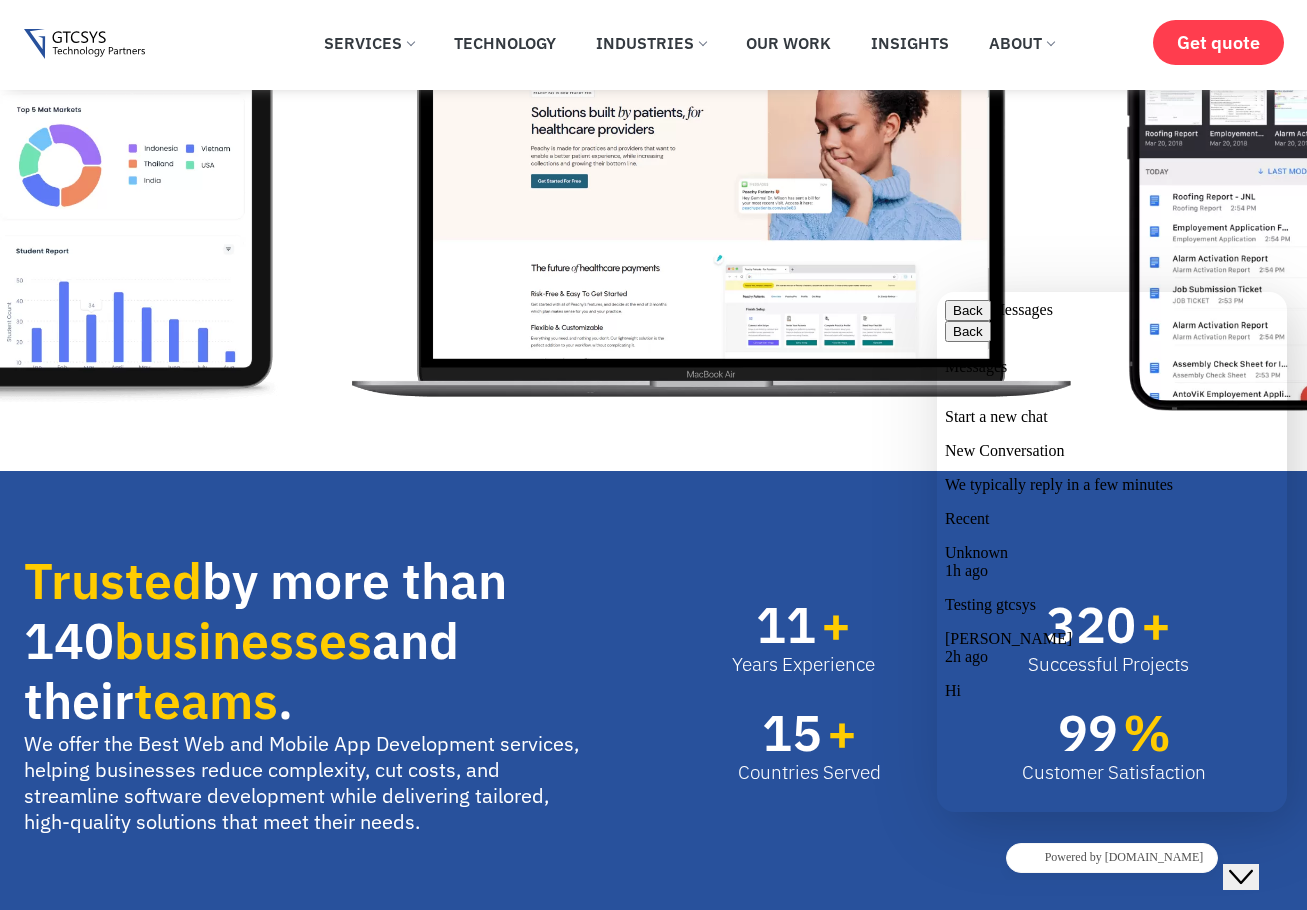 click at bounding box center [945, 716] 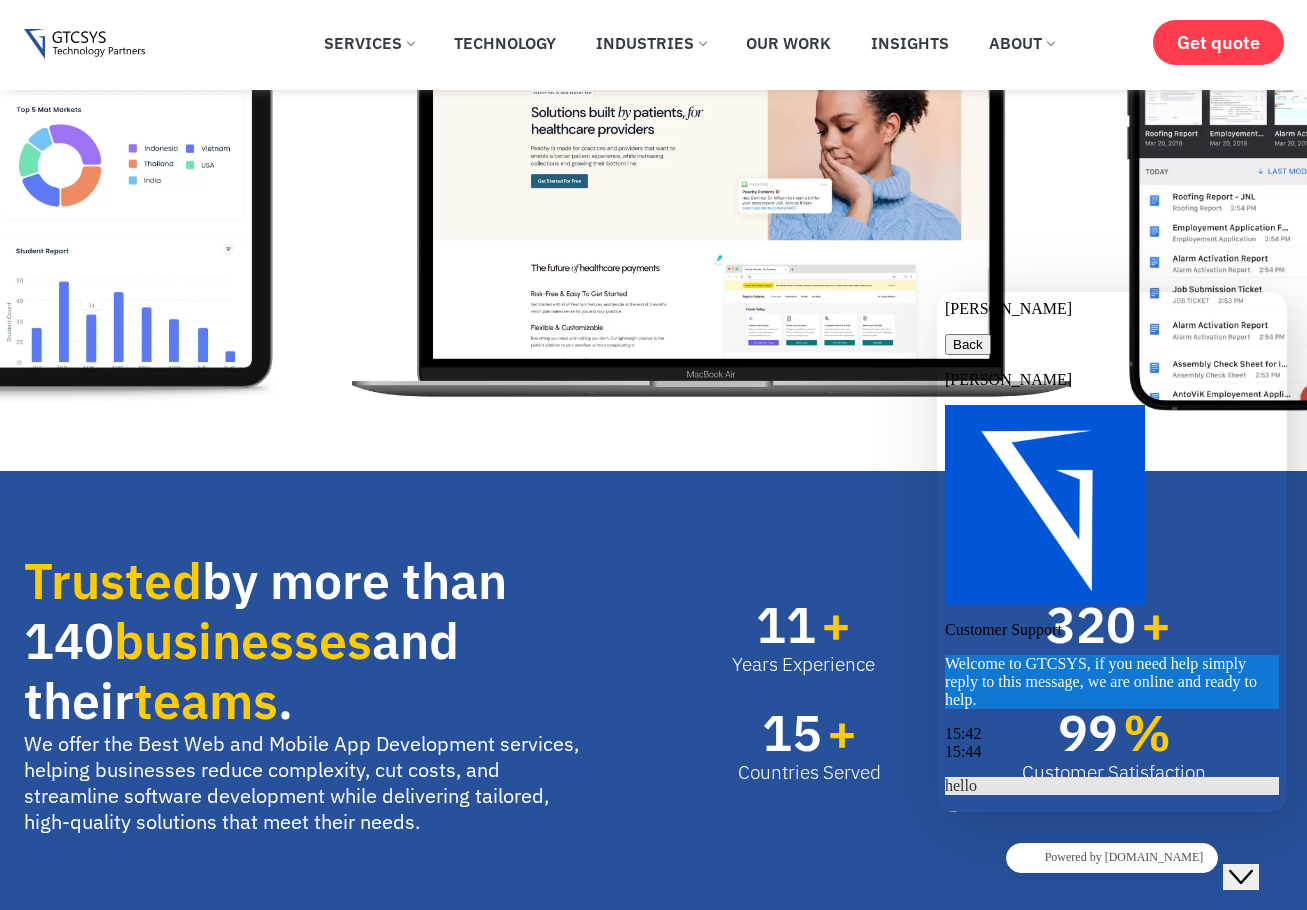 scroll, scrollTop: 3, scrollLeft: 0, axis: vertical 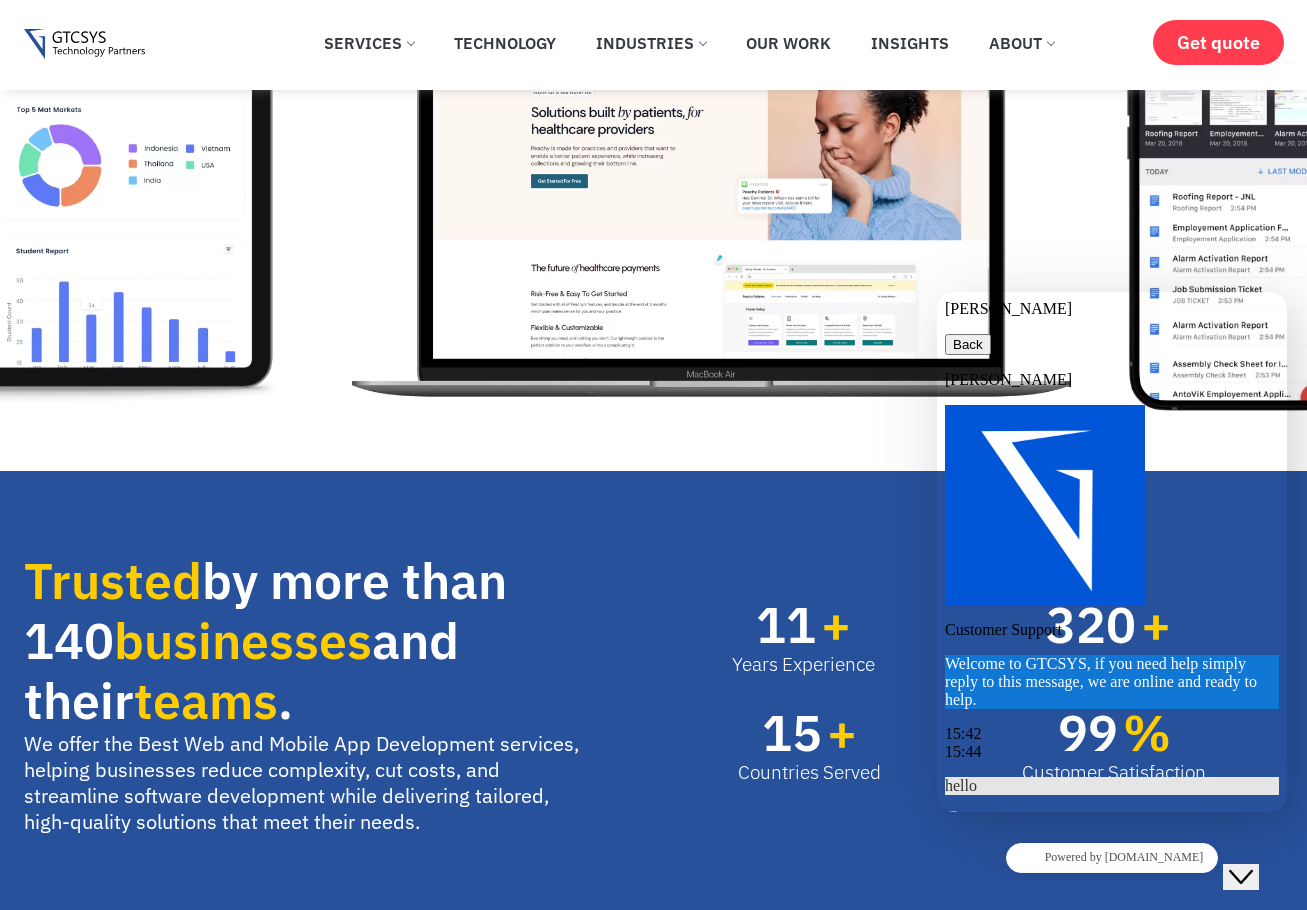 click at bounding box center (953, 344) 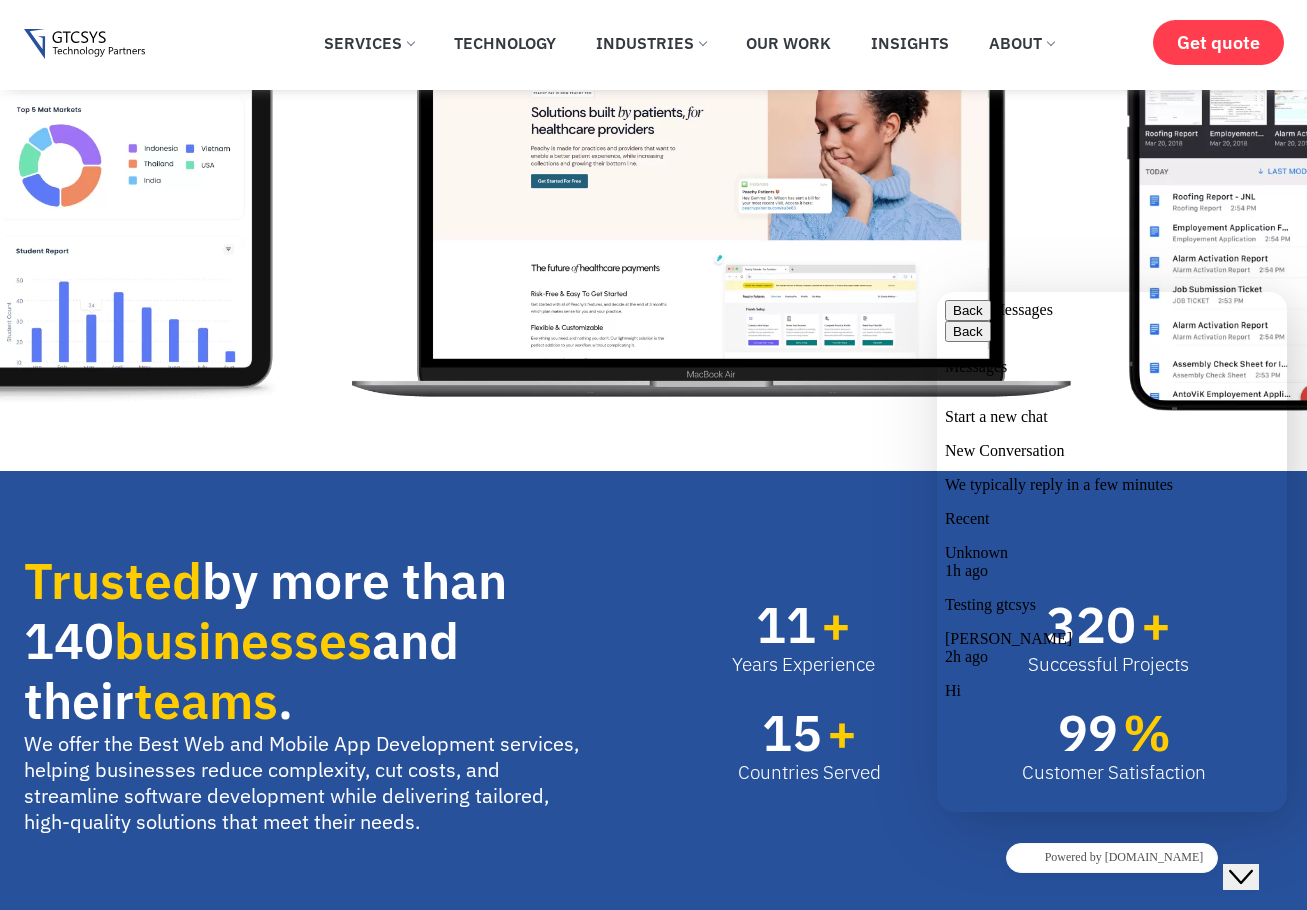 click on "Back" at bounding box center (968, 310) 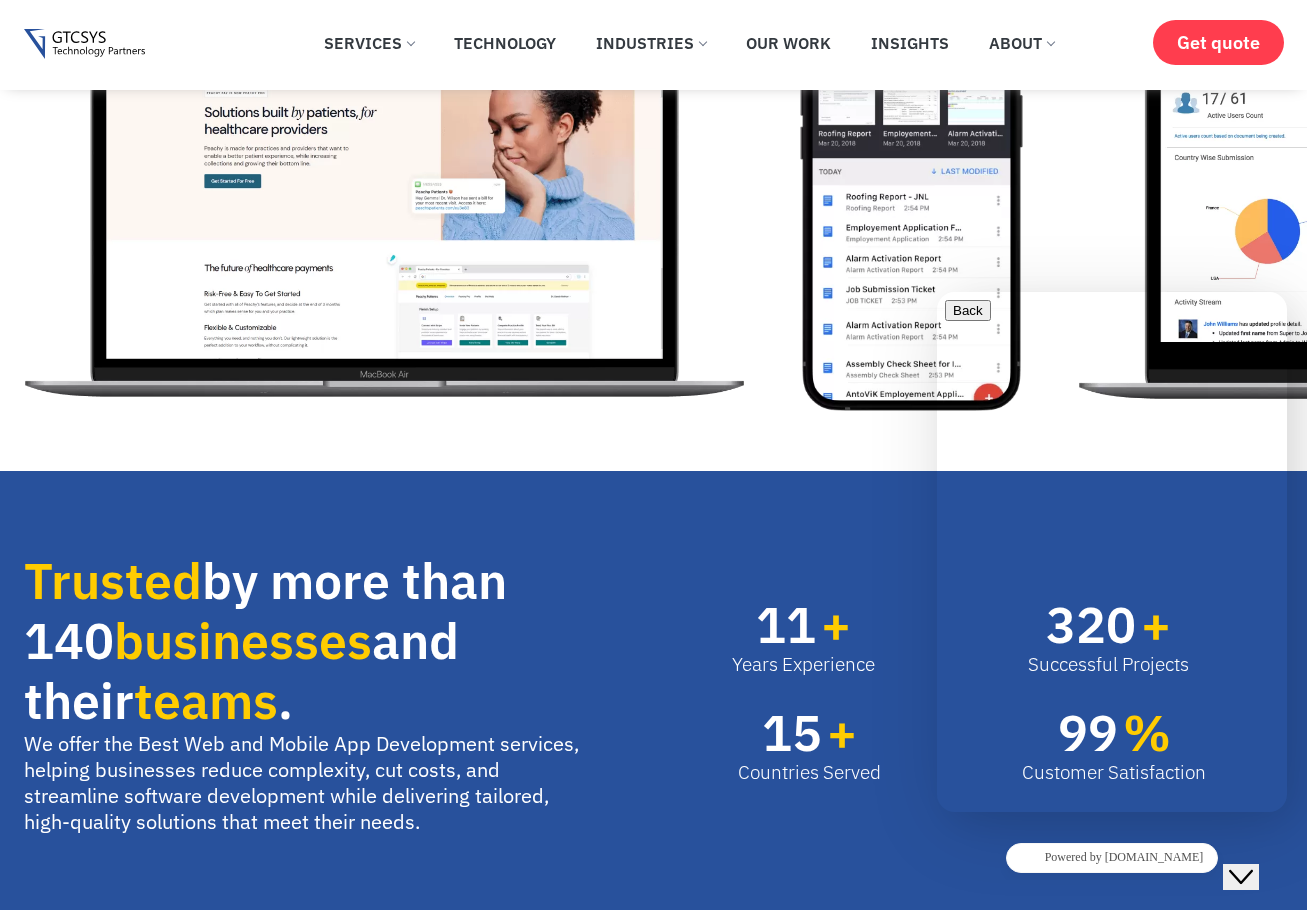 click on "Close Chat This icon closes the chat window." 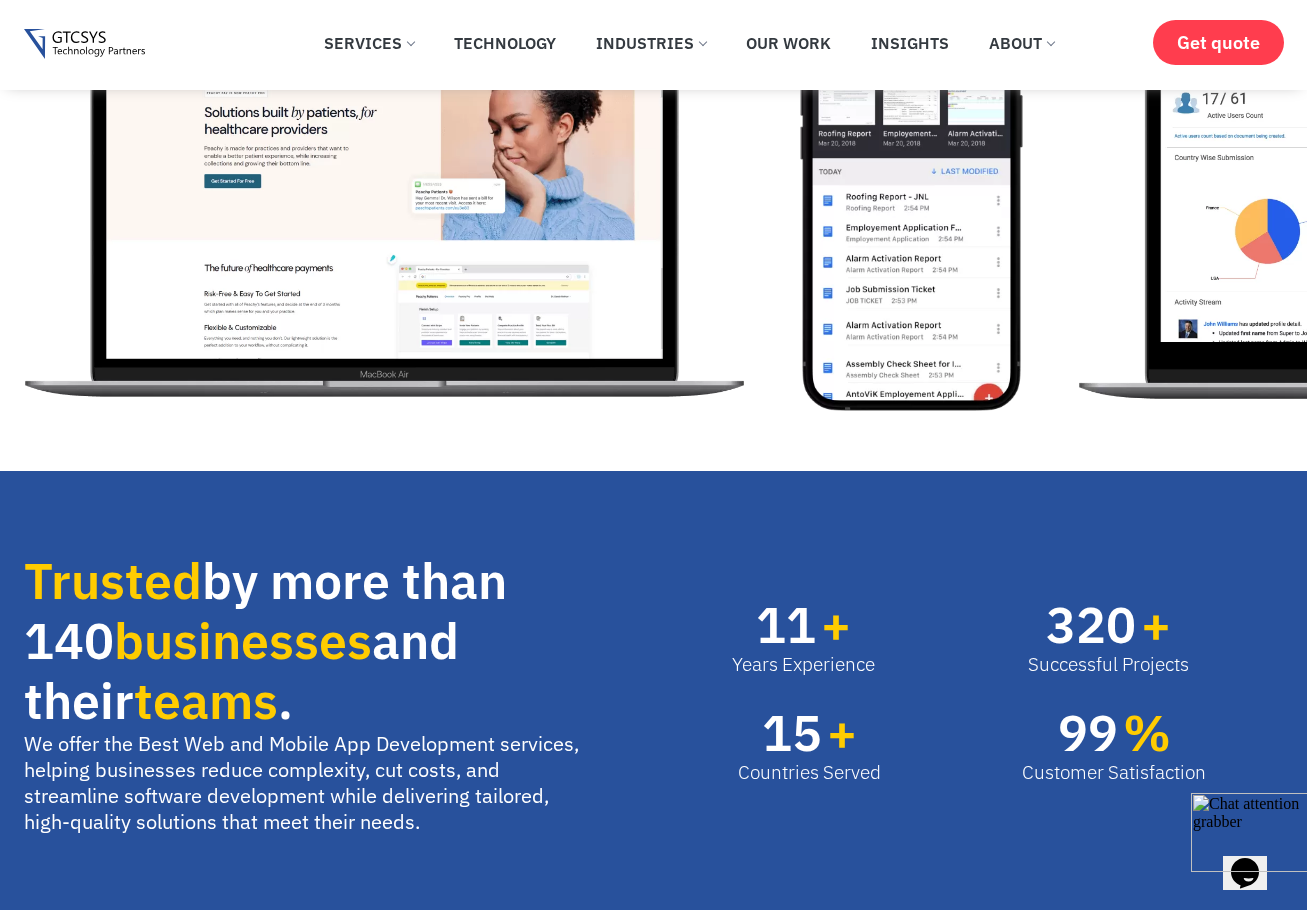 click on "Years Experience" at bounding box center [803, 664] 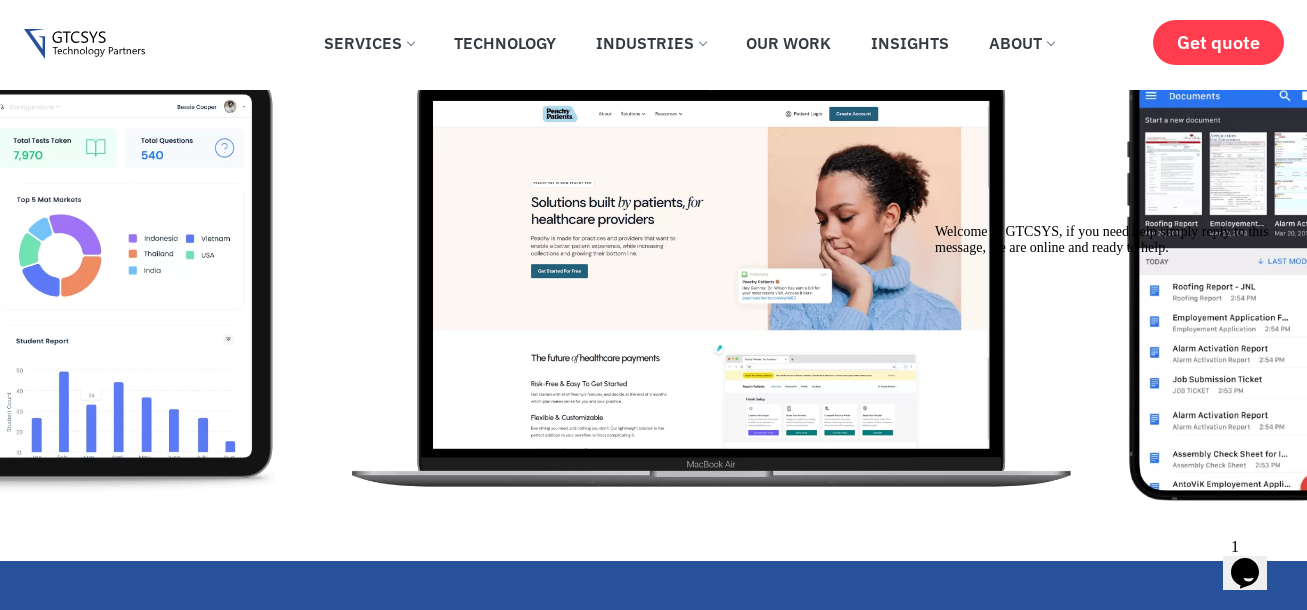 scroll, scrollTop: 0, scrollLeft: 0, axis: both 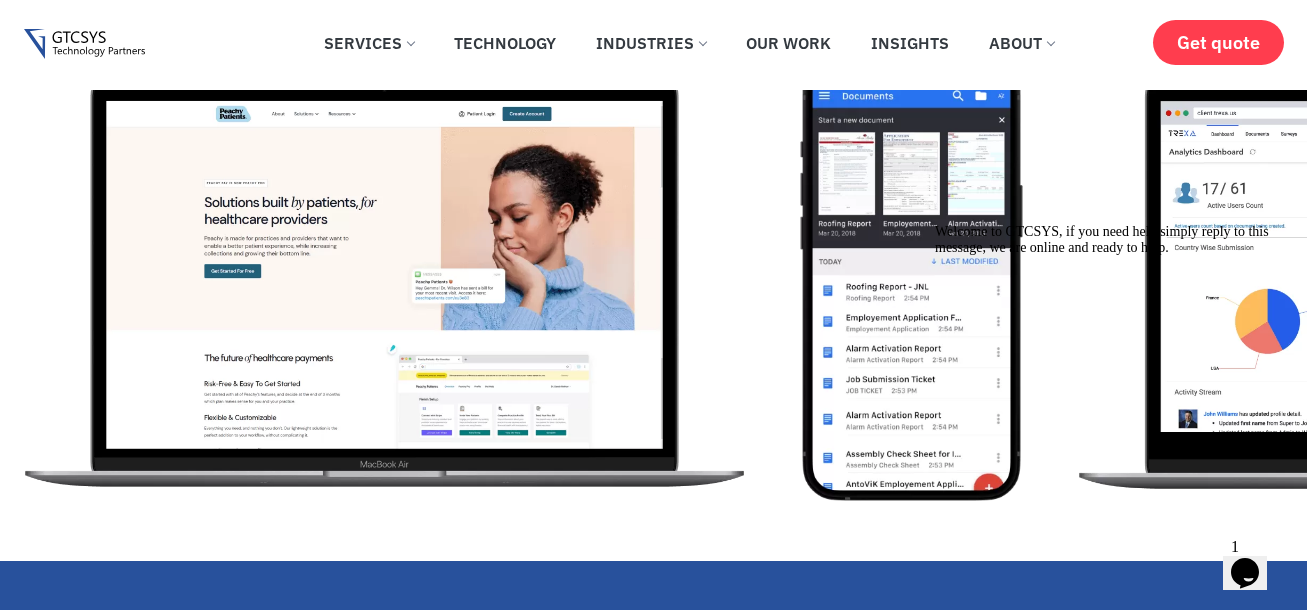 click at bounding box center [935, 224] 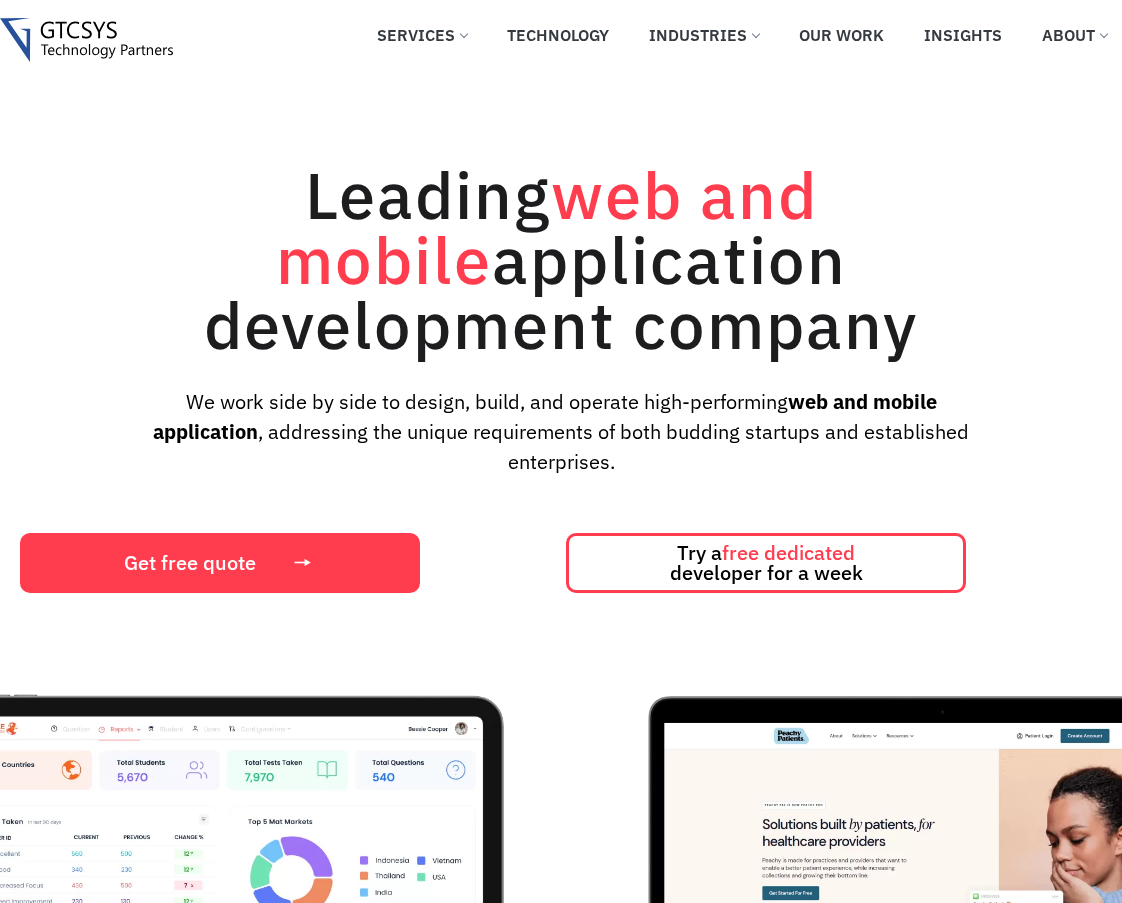 scroll, scrollTop: 0, scrollLeft: 0, axis: both 